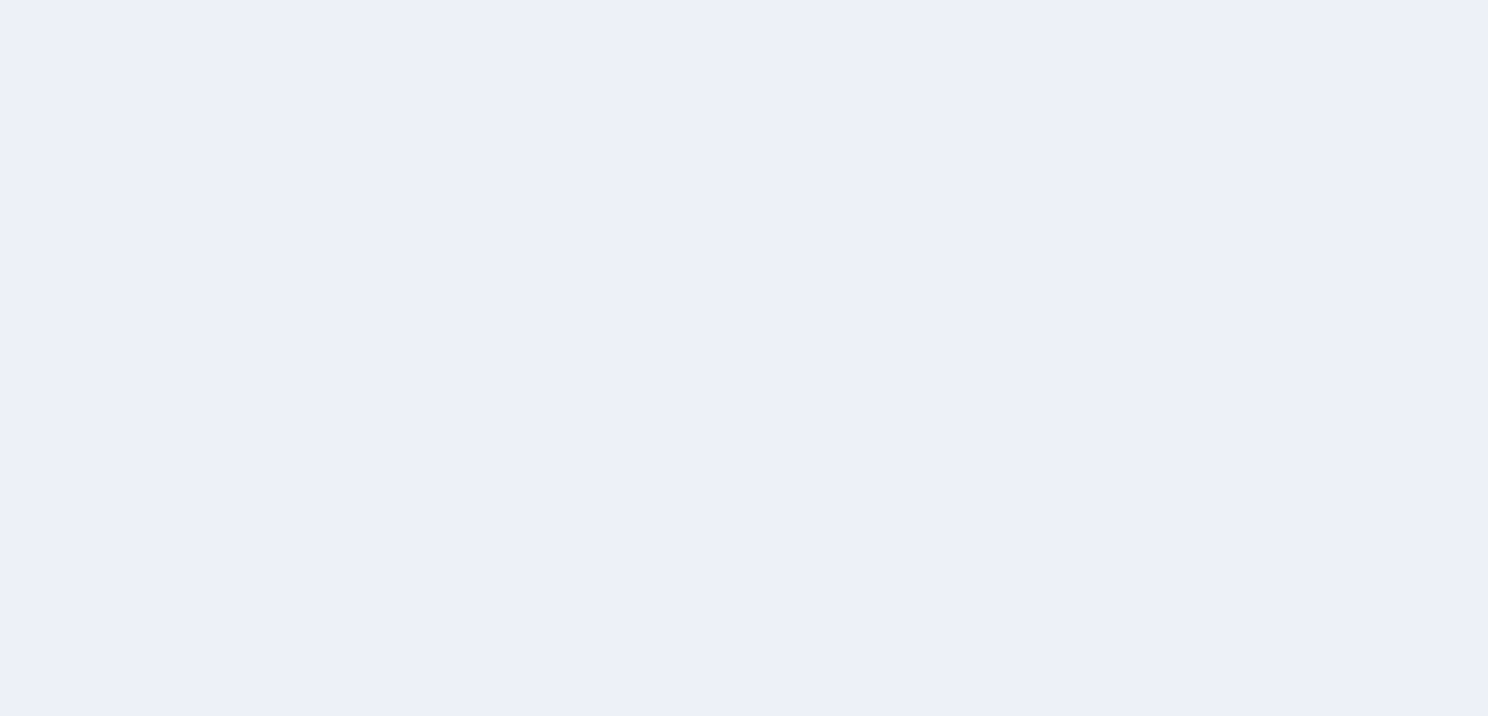 scroll, scrollTop: 0, scrollLeft: 0, axis: both 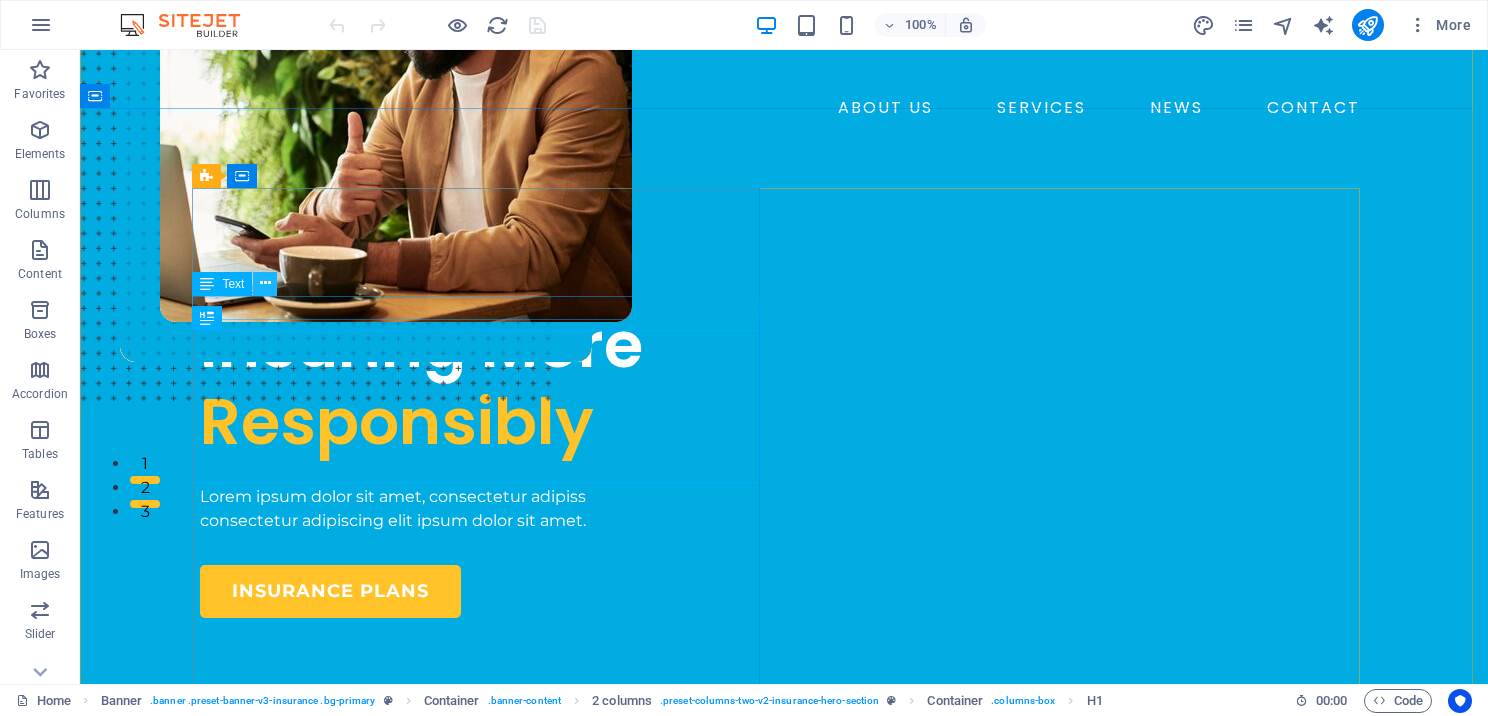 click at bounding box center (265, 283) 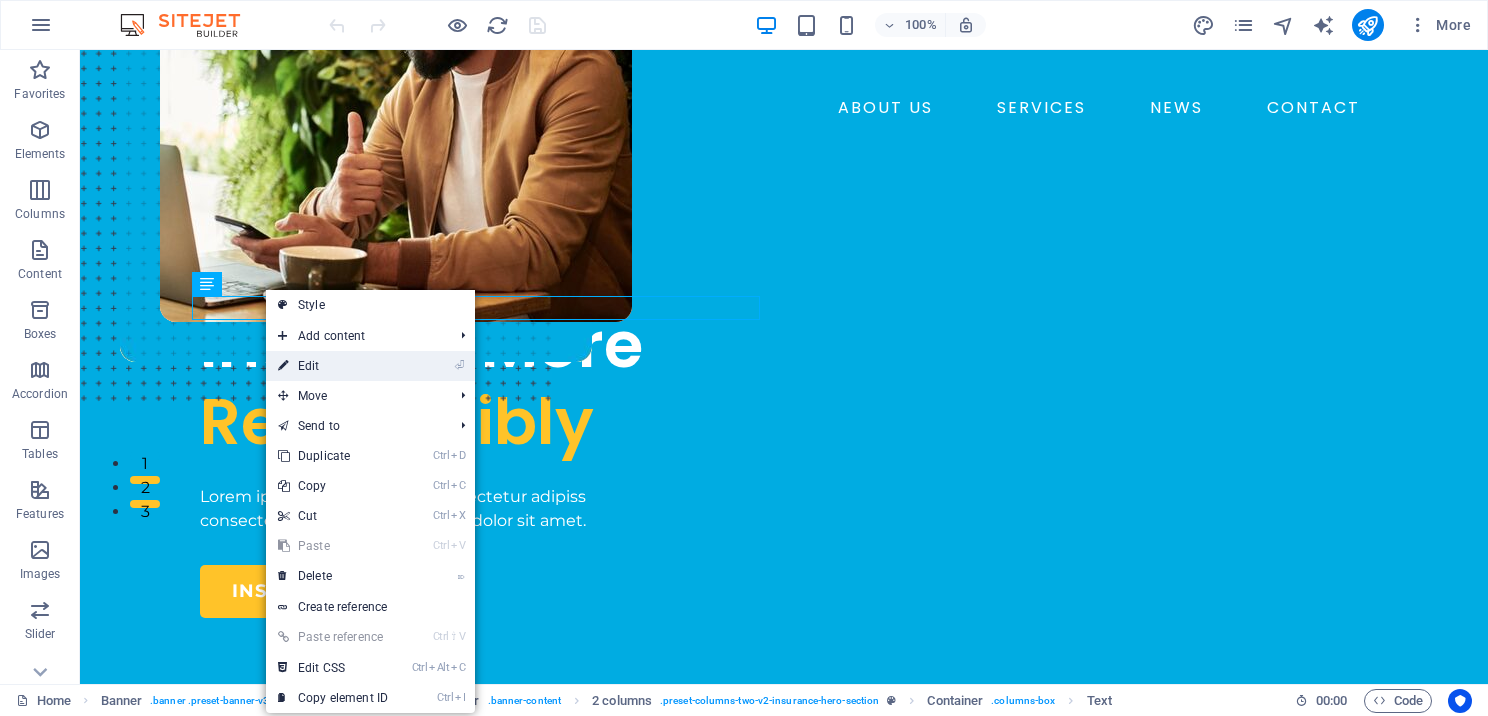 click on "⏎  Edit" at bounding box center [333, 366] 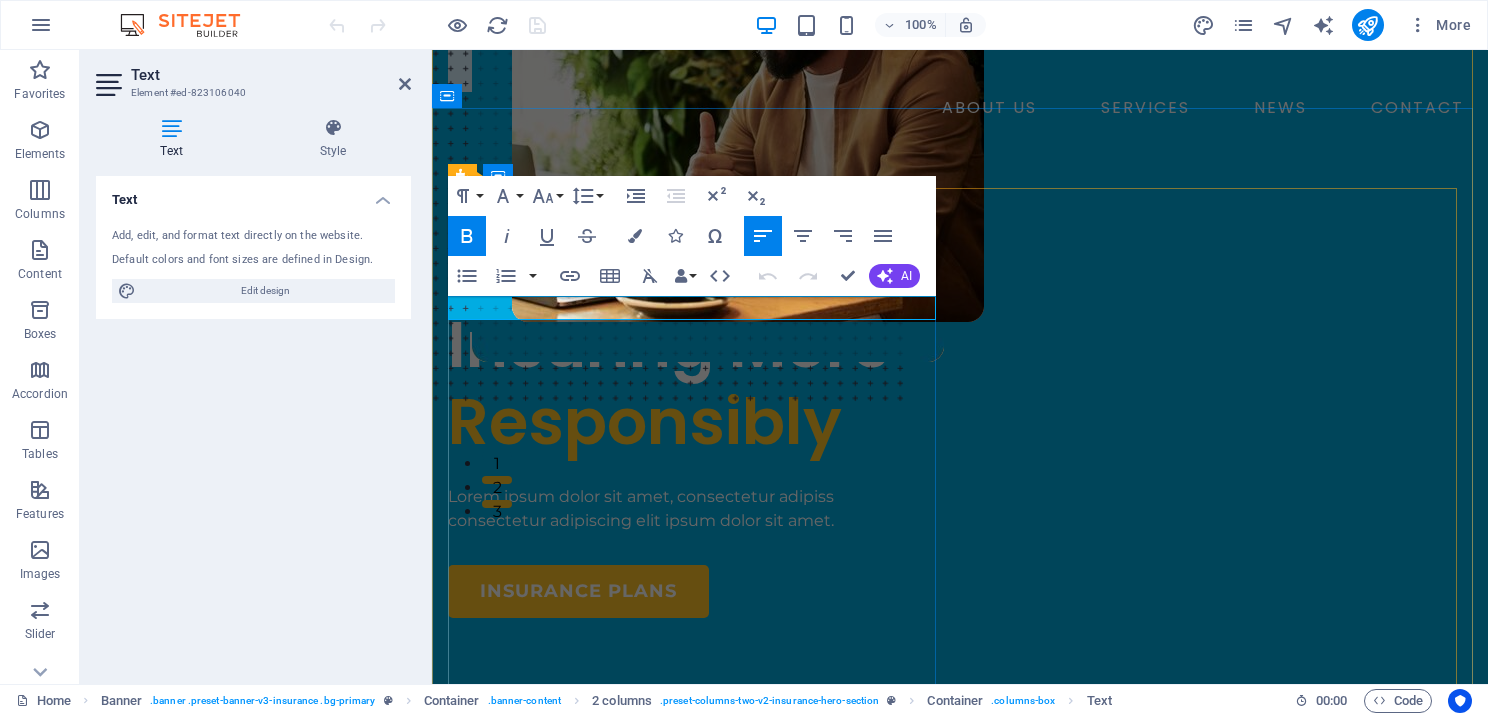 click on "INSURANCE COMPANY" at bounding box center [696, 285] 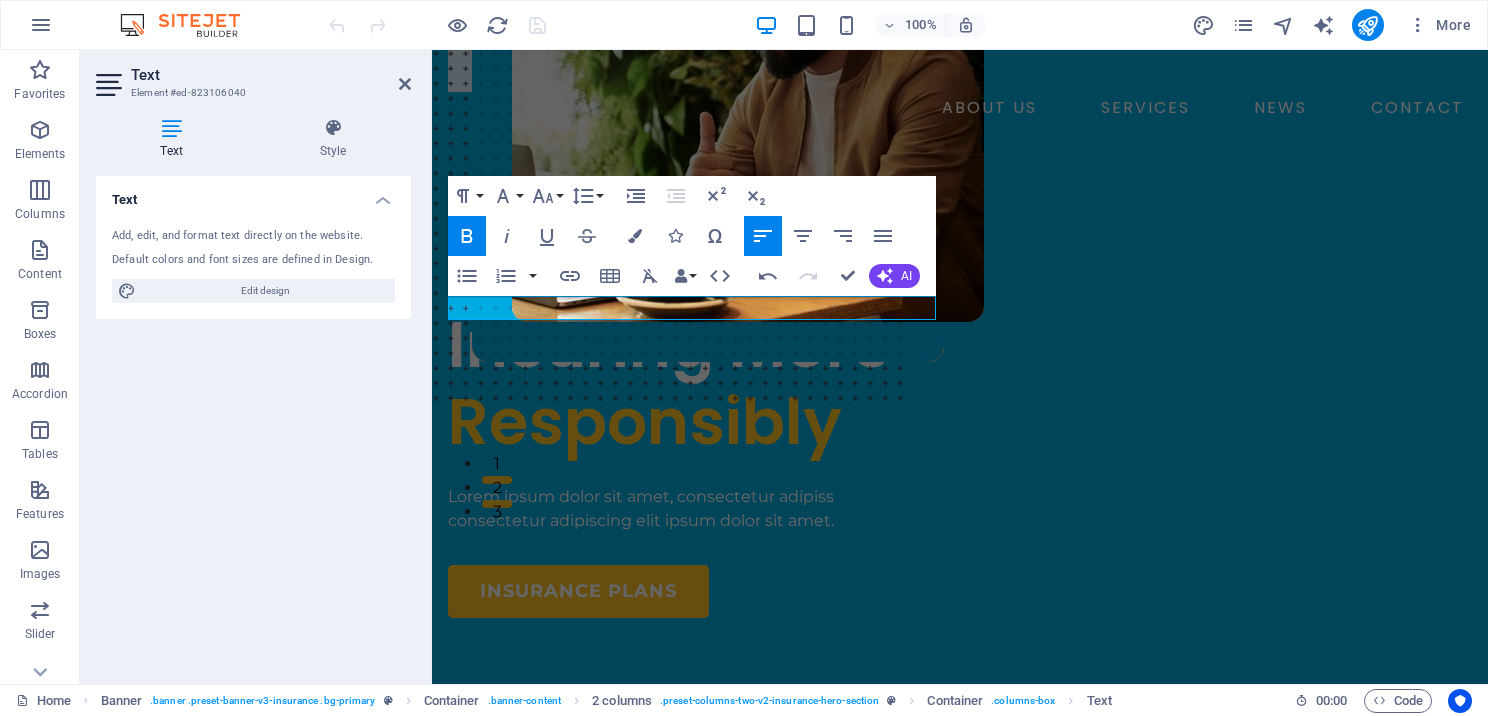 drag, startPoint x: 494, startPoint y: 304, endPoint x: 427, endPoint y: 310, distance: 67.26812 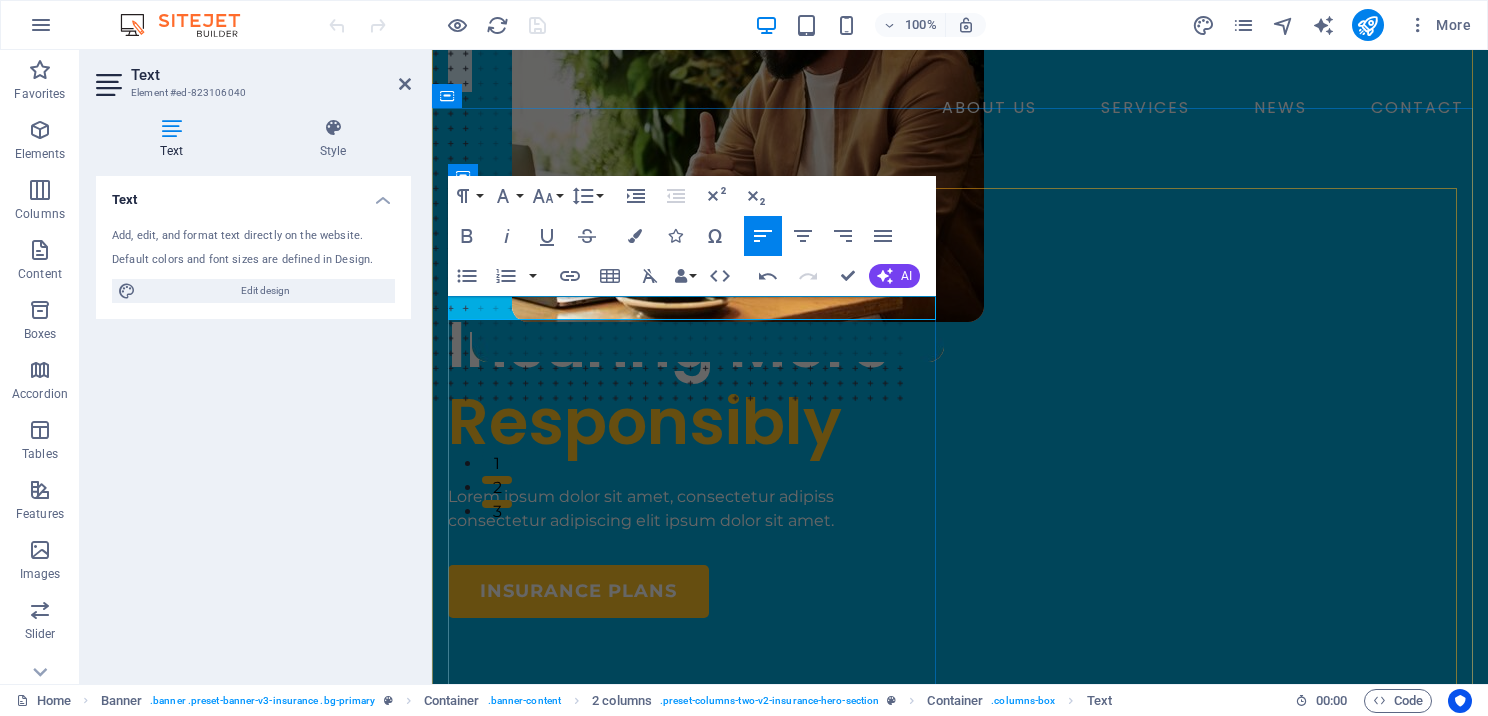 click at bounding box center [696, 285] 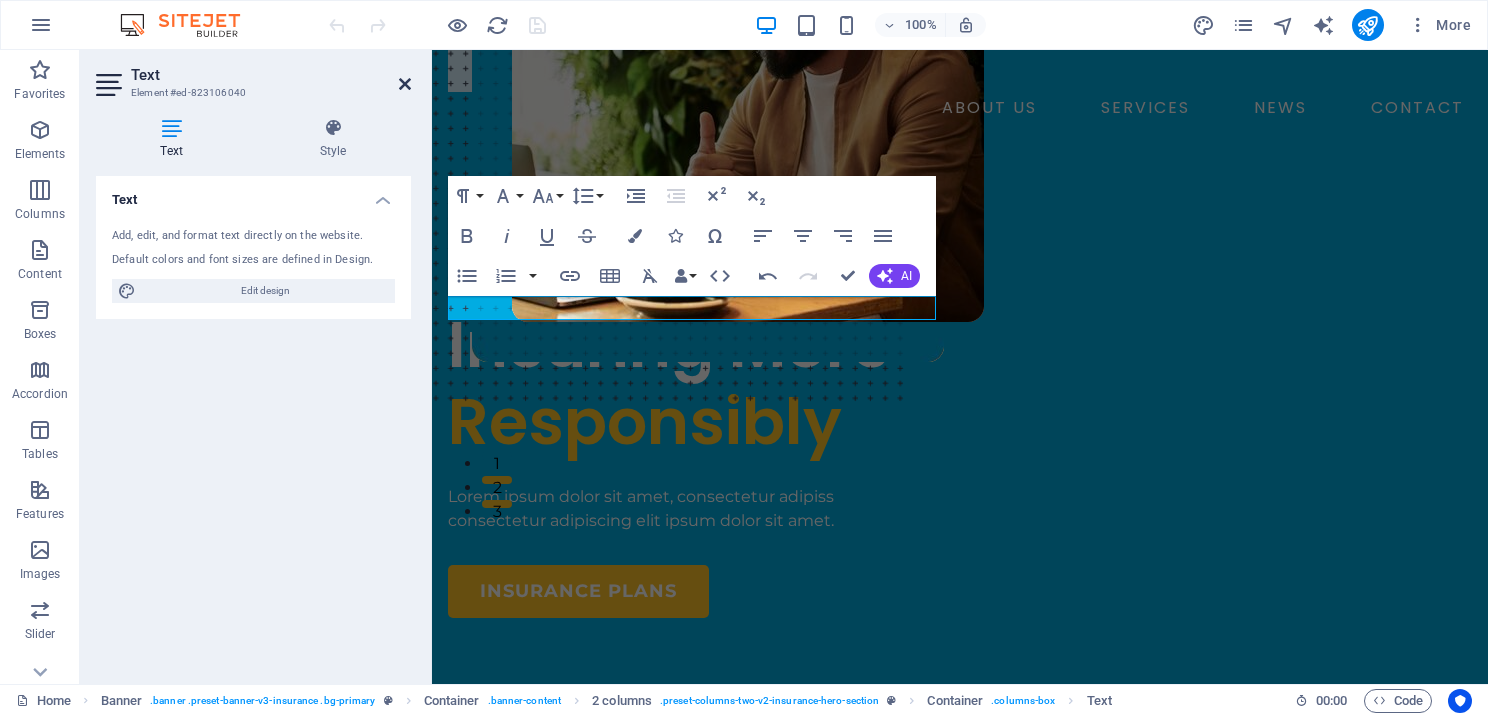 drag, startPoint x: 401, startPoint y: 88, endPoint x: 322, endPoint y: 36, distance: 94.57801 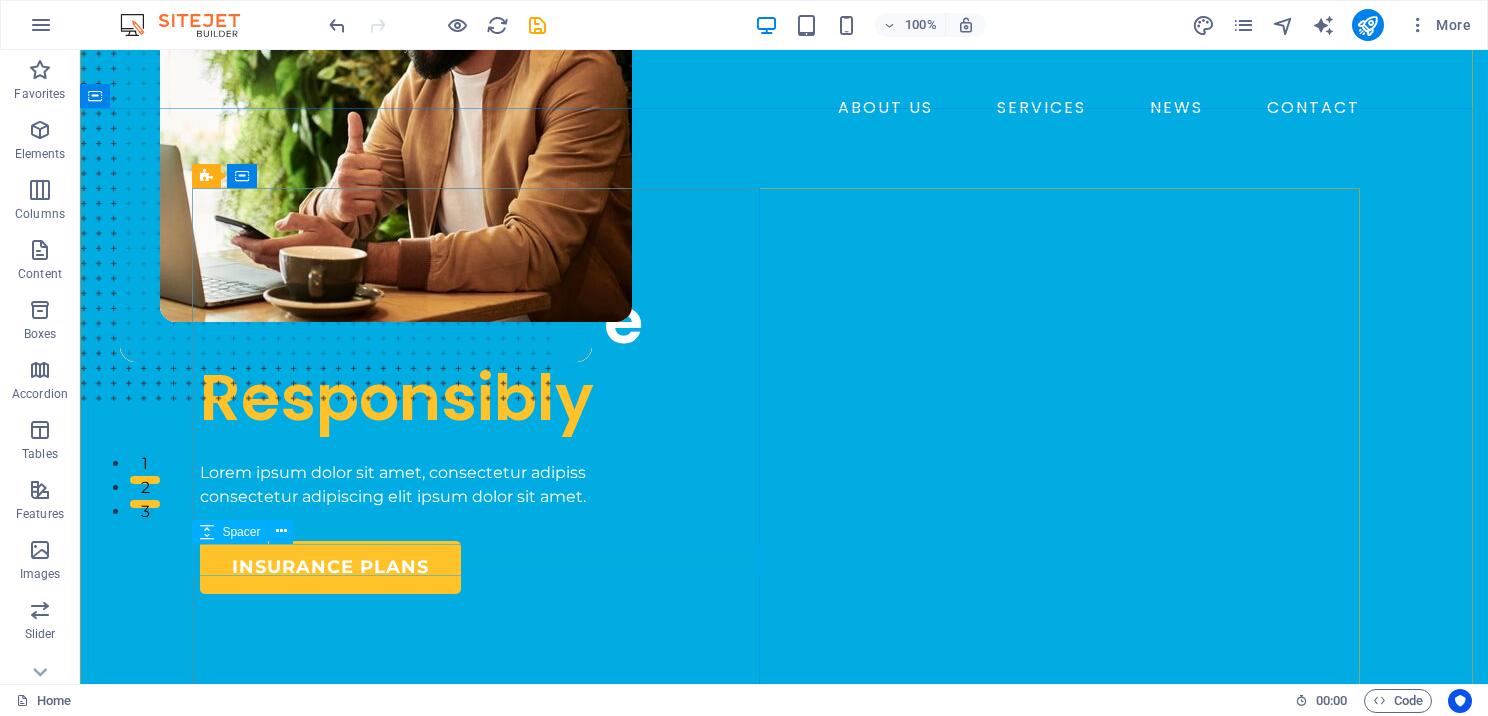click at bounding box center [484, 525] 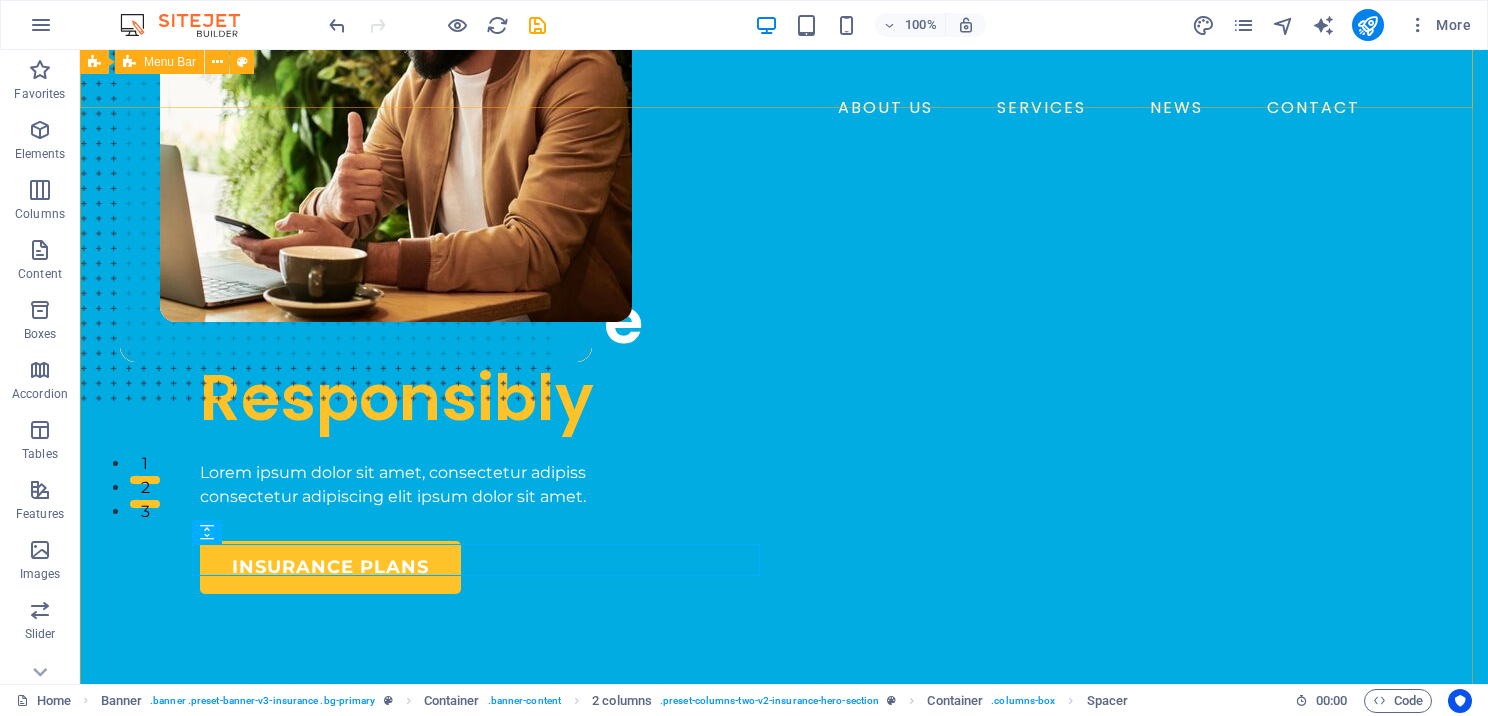 click on "ABOUT US SERVICES NEWS CONTACT BOOK A CALL" at bounding box center (784, 33) 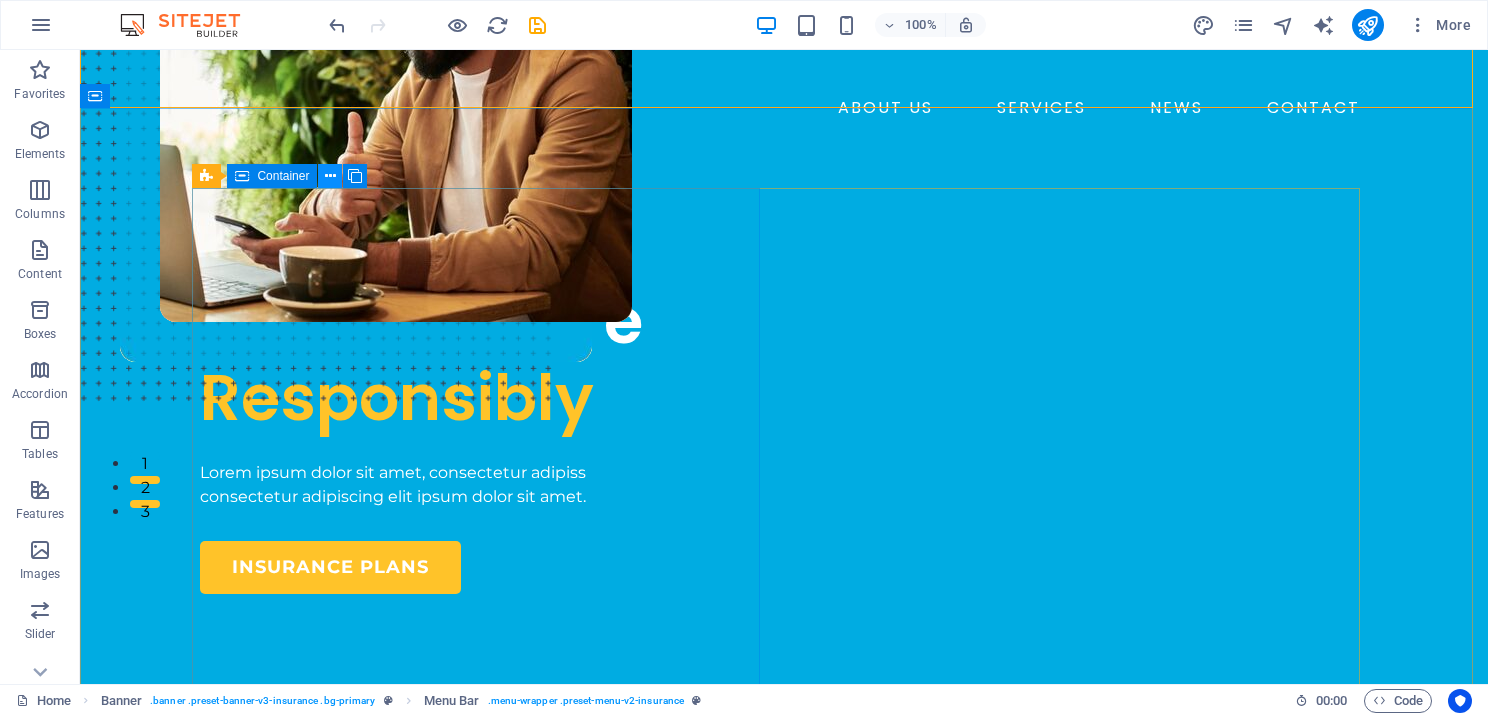 click at bounding box center [330, 176] 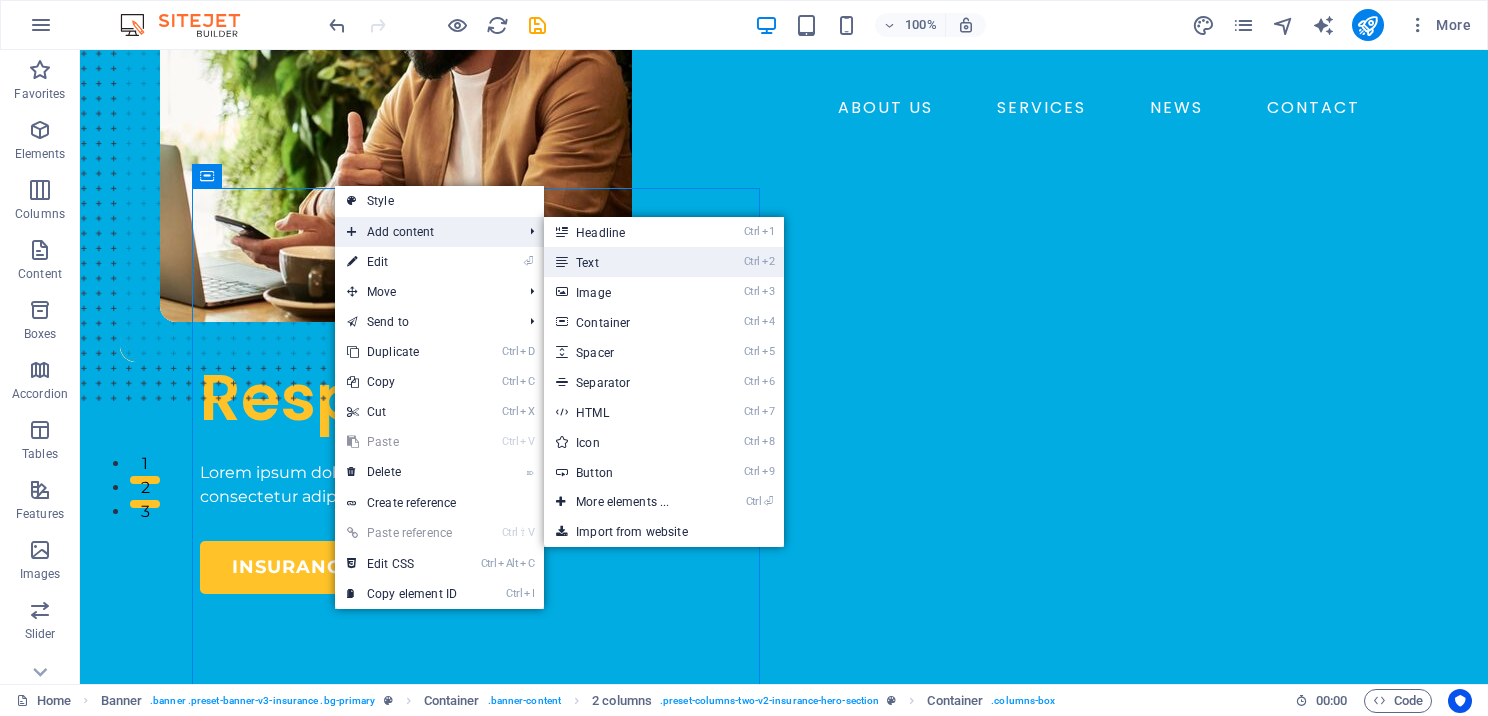 click on "Ctrl 2  Text" at bounding box center [626, 262] 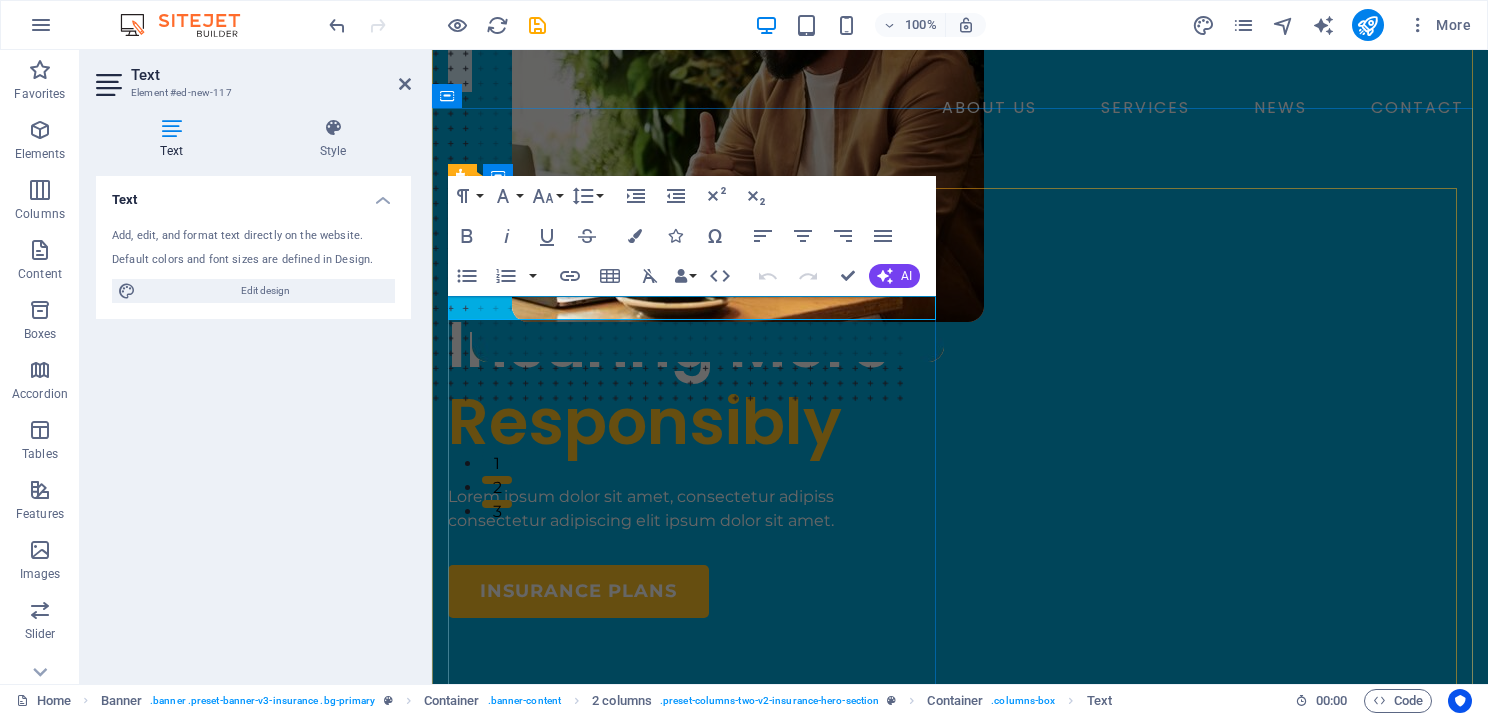 click on "New text element" at bounding box center [696, 285] 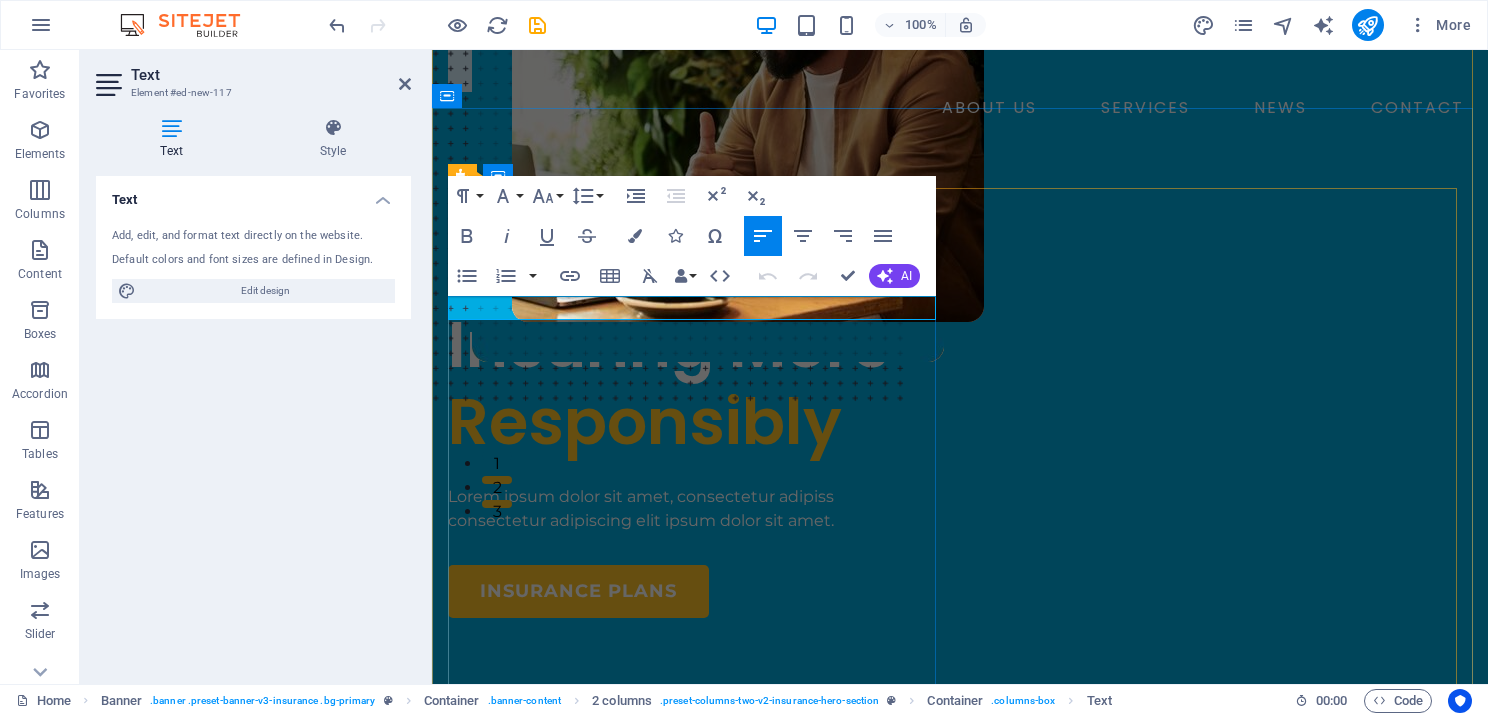 type 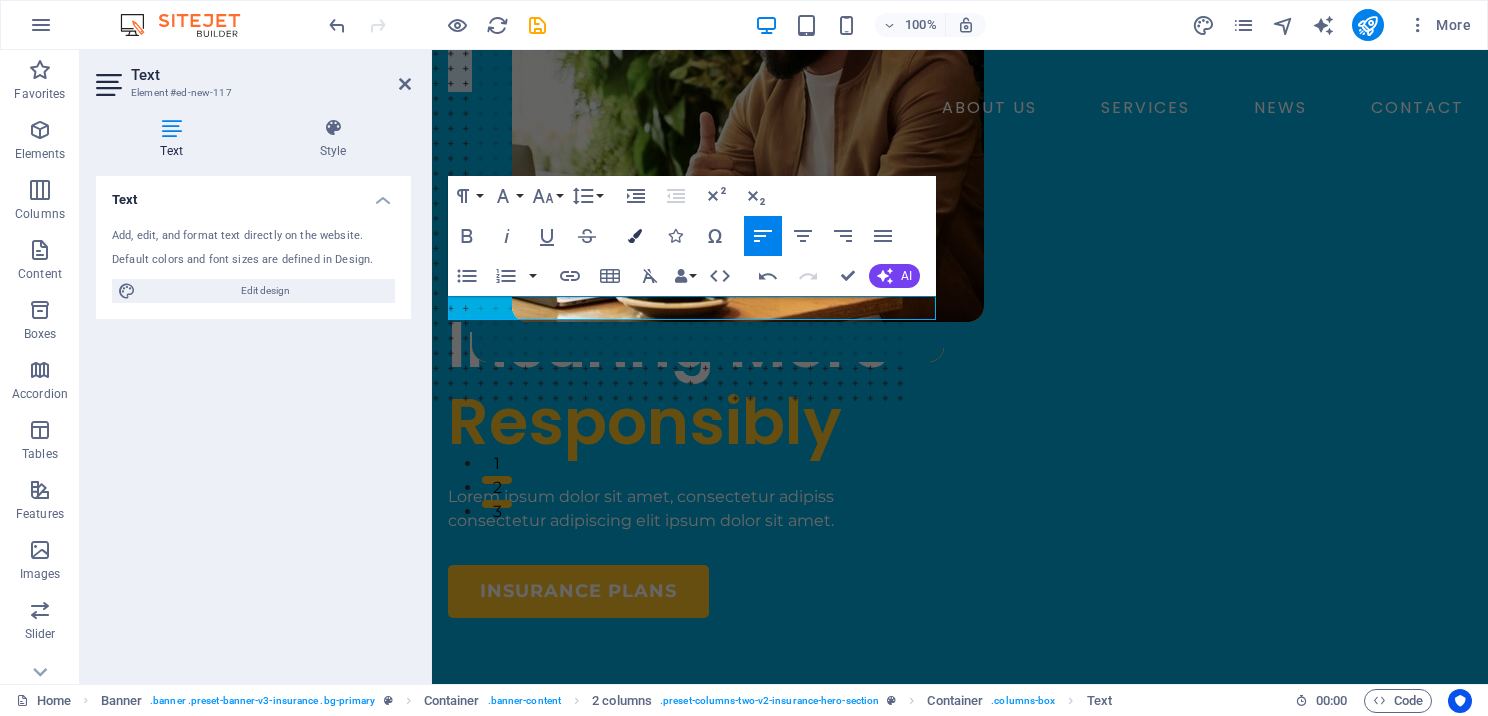 click at bounding box center [635, 236] 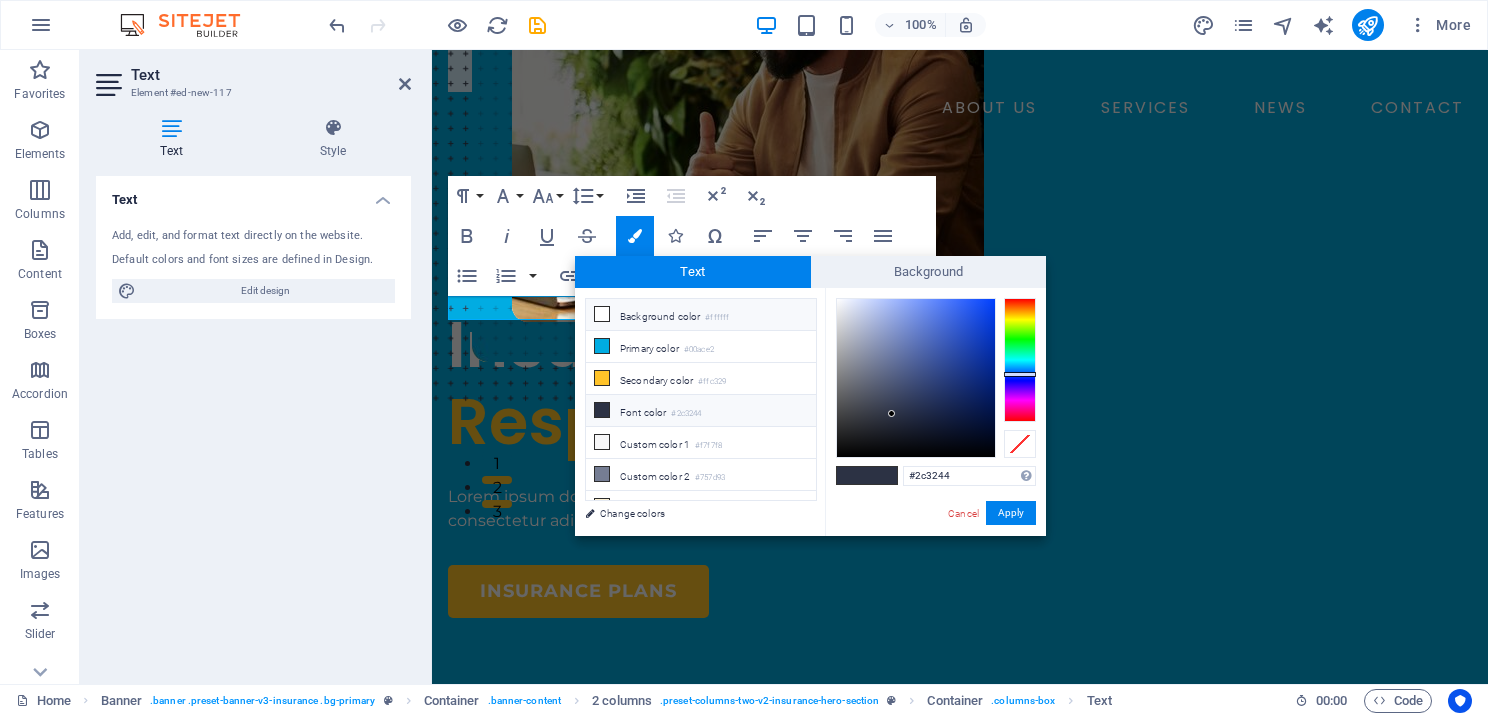 click at bounding box center (602, 314) 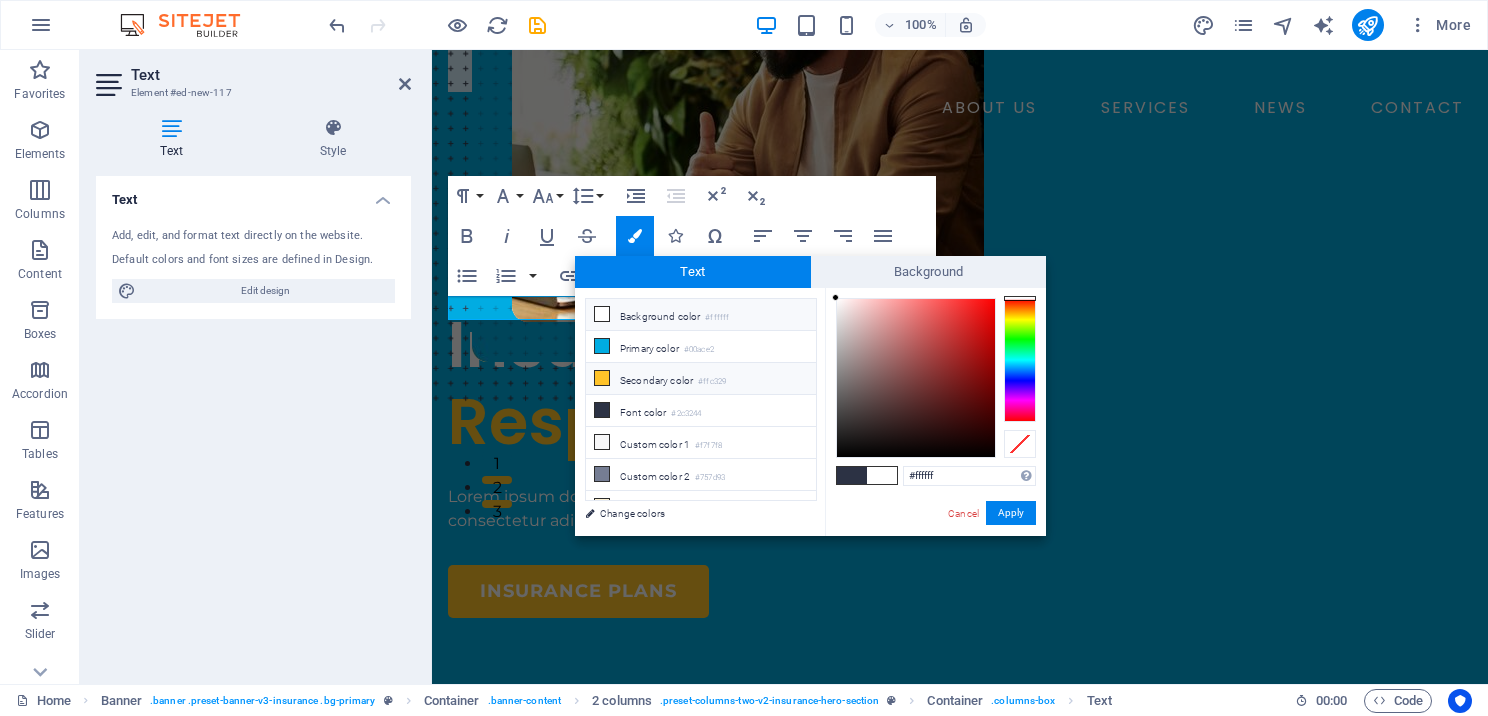 click at bounding box center (602, 378) 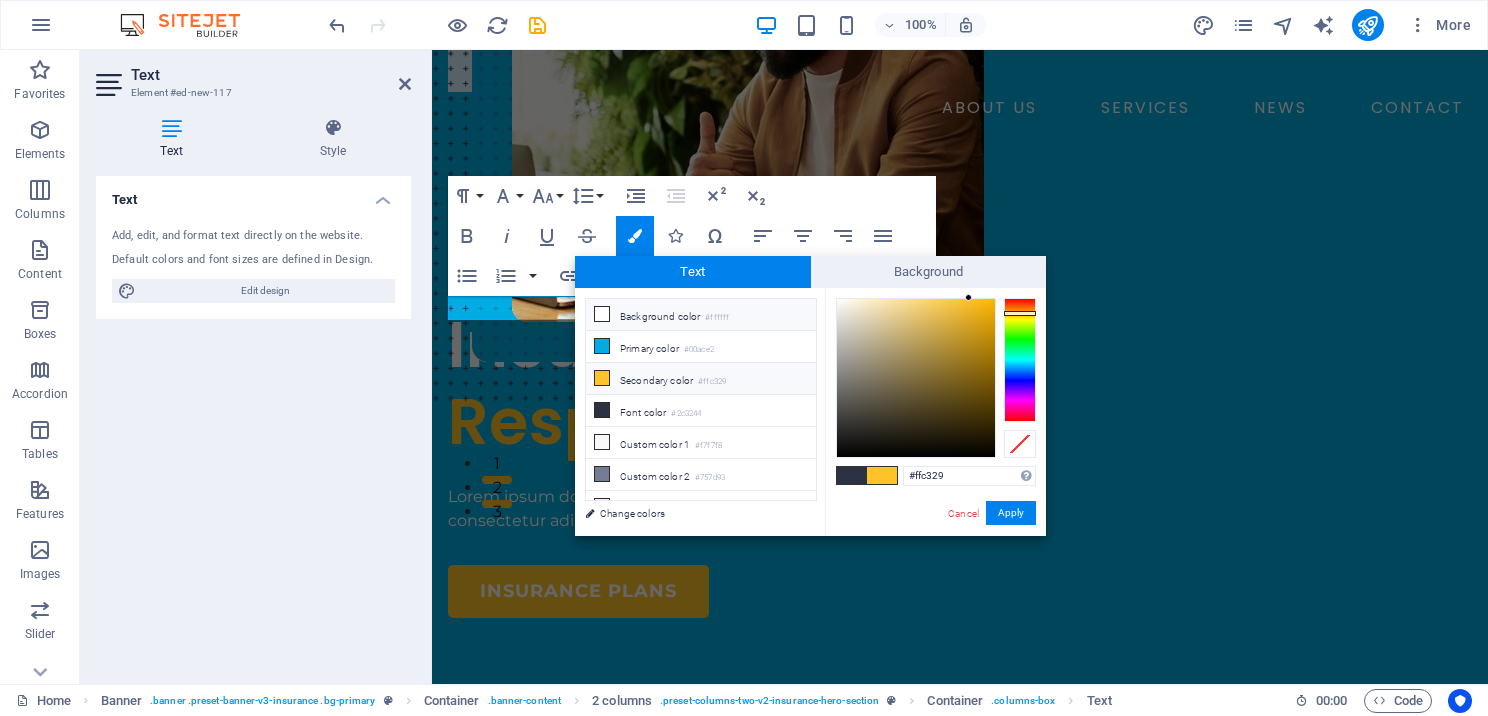click at bounding box center (602, 314) 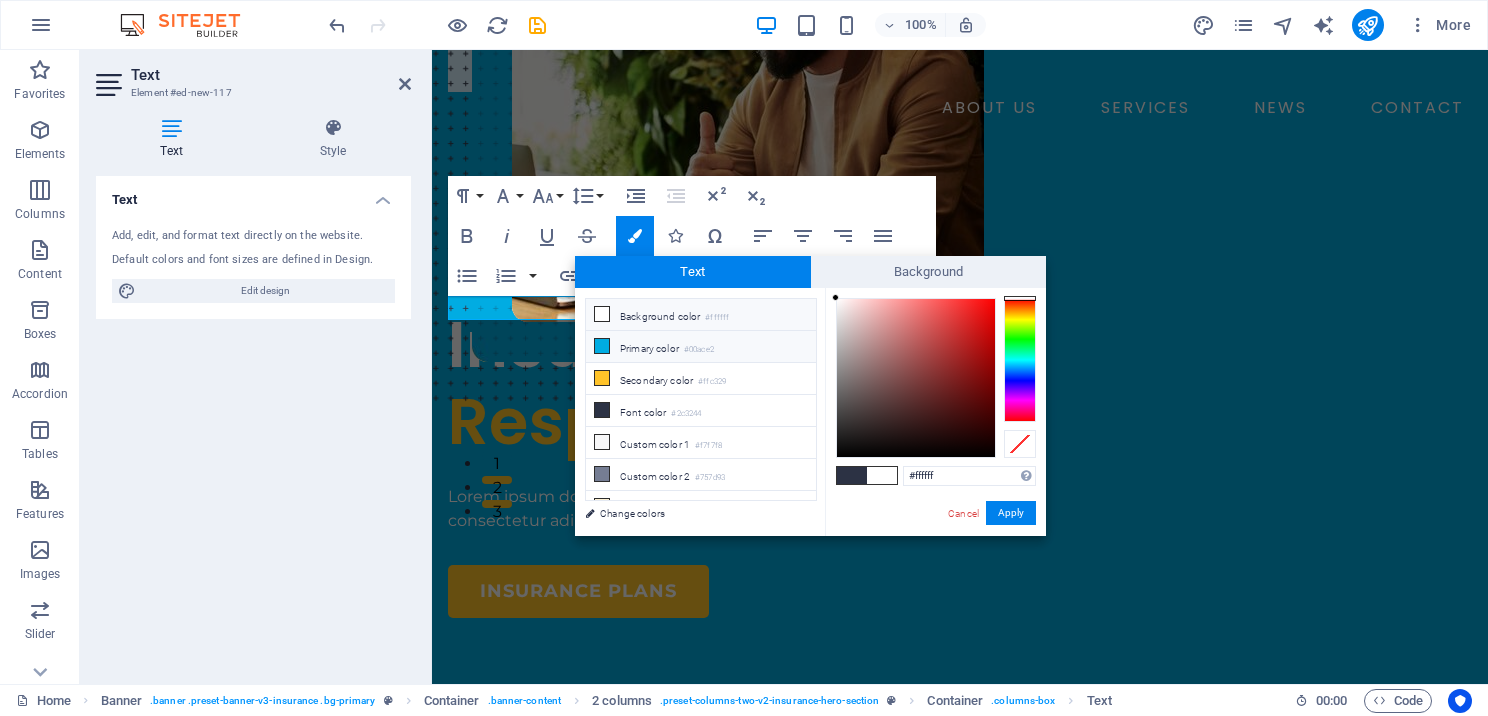 click at bounding box center (602, 346) 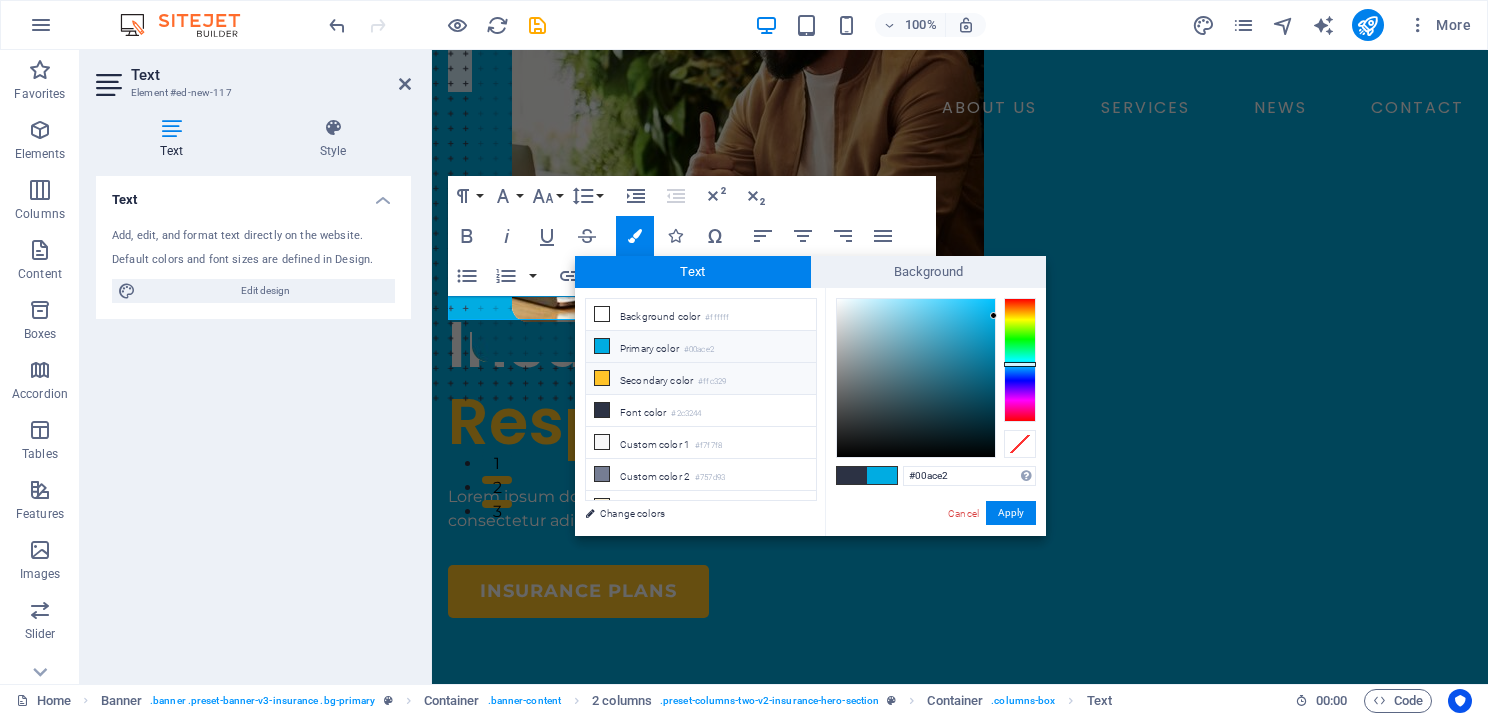 click at bounding box center (602, 378) 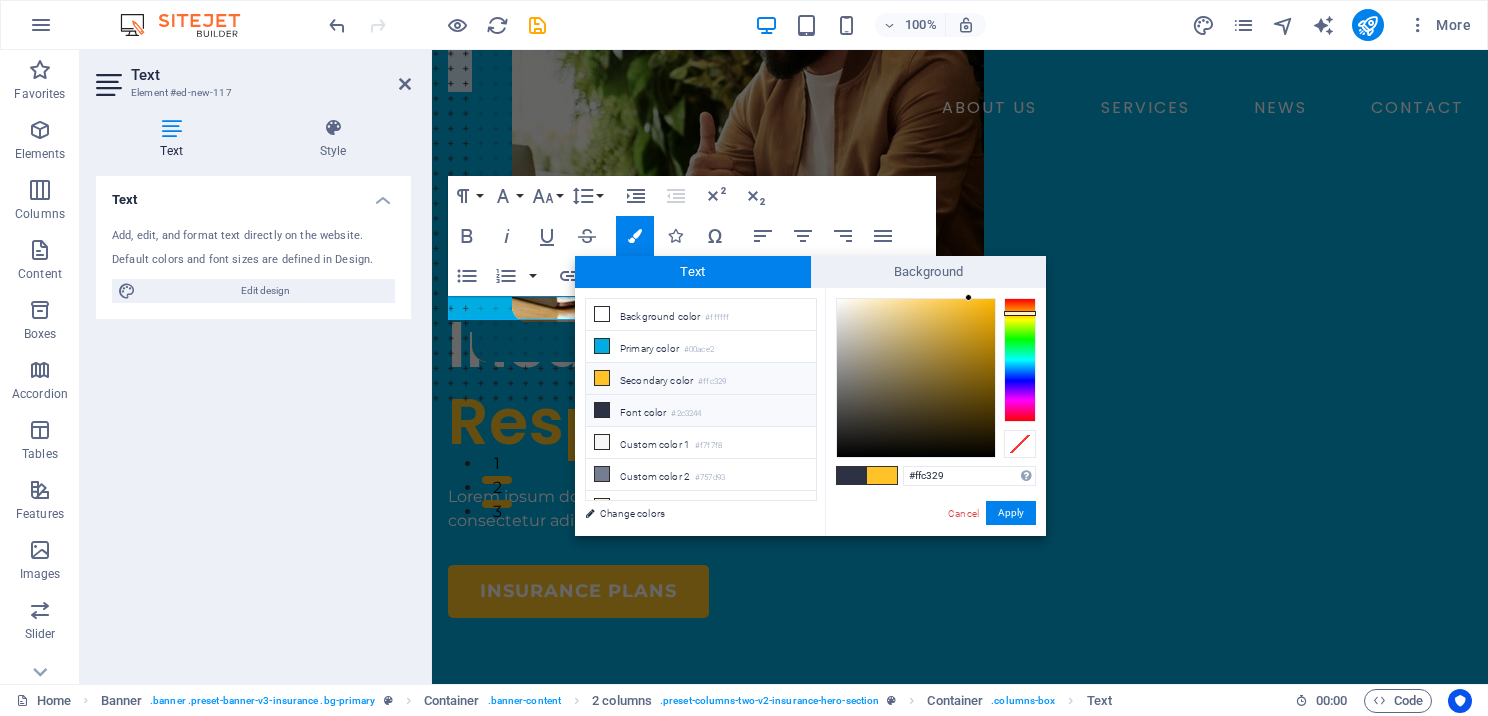 click at bounding box center (602, 410) 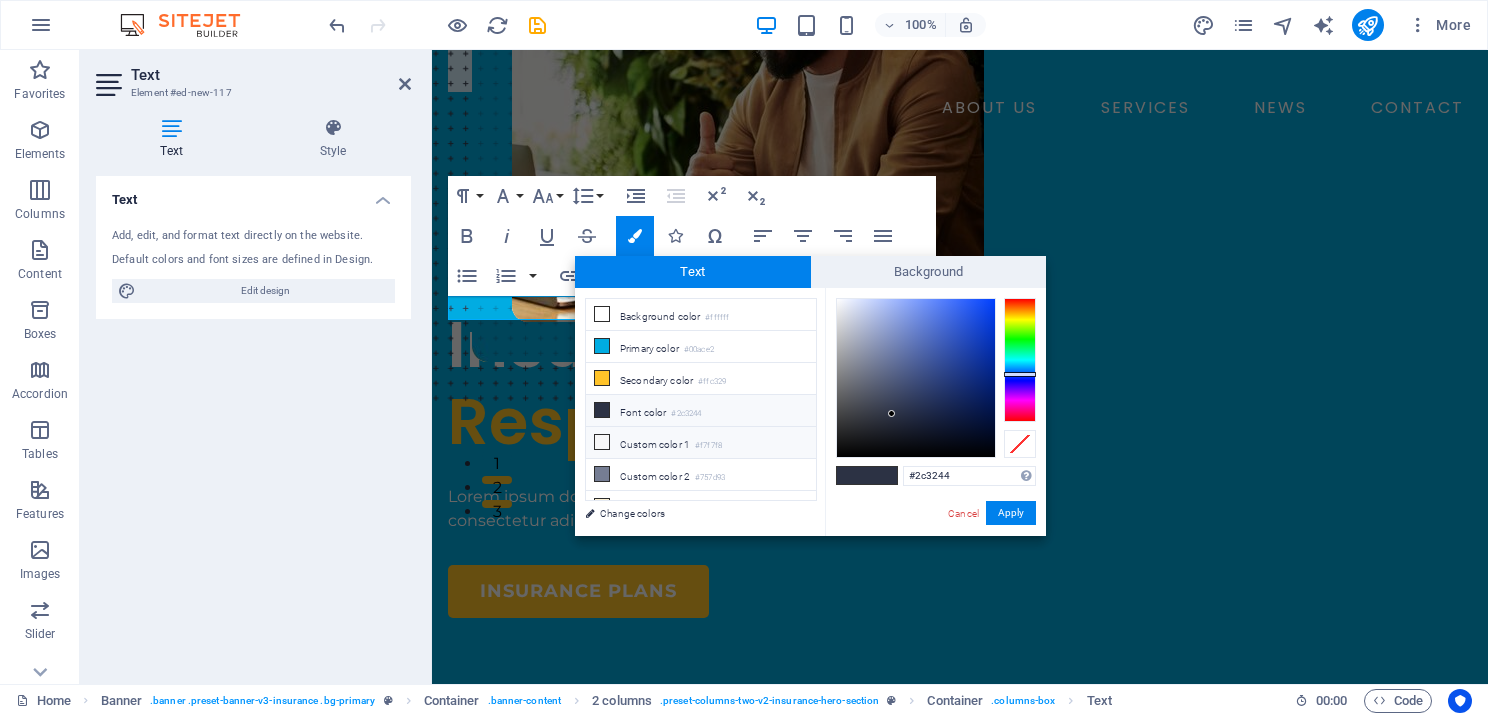 click at bounding box center (602, 442) 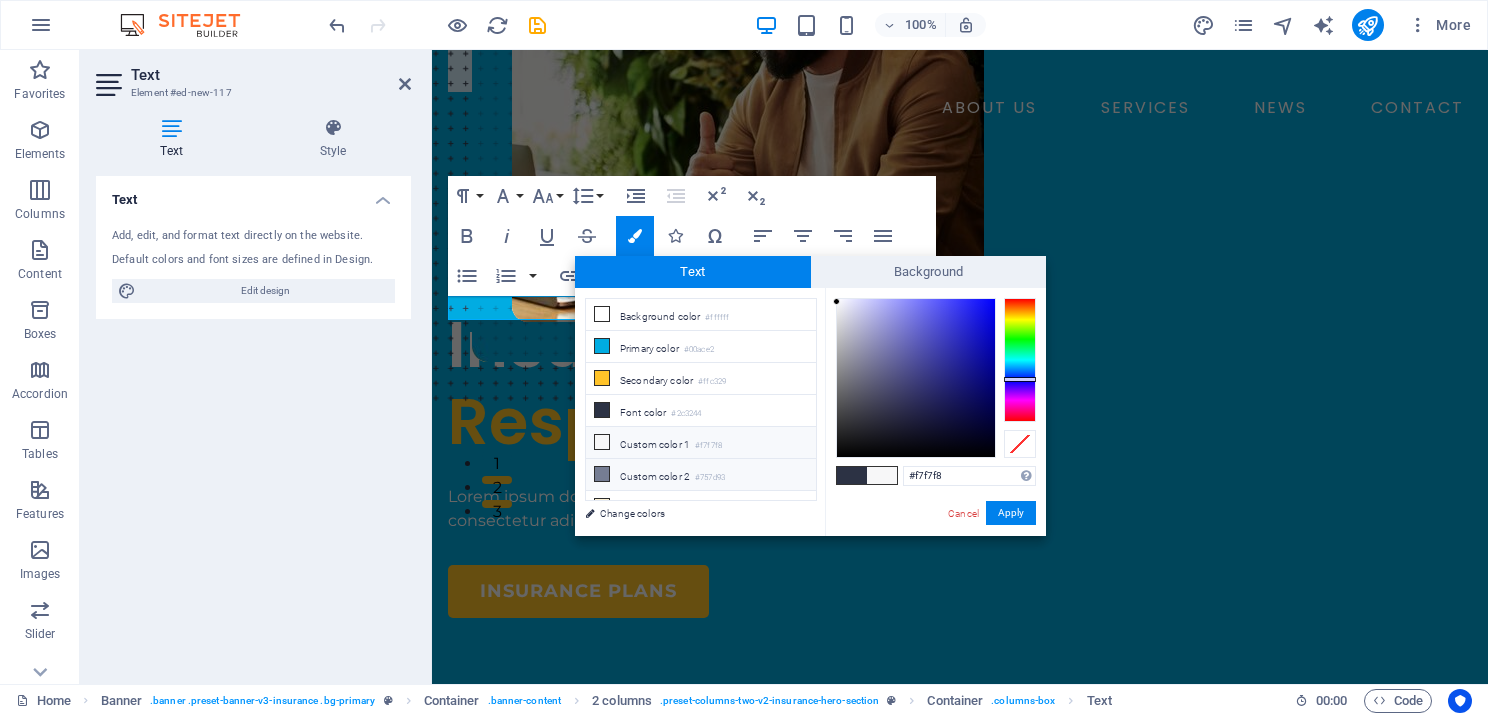 click at bounding box center (602, 474) 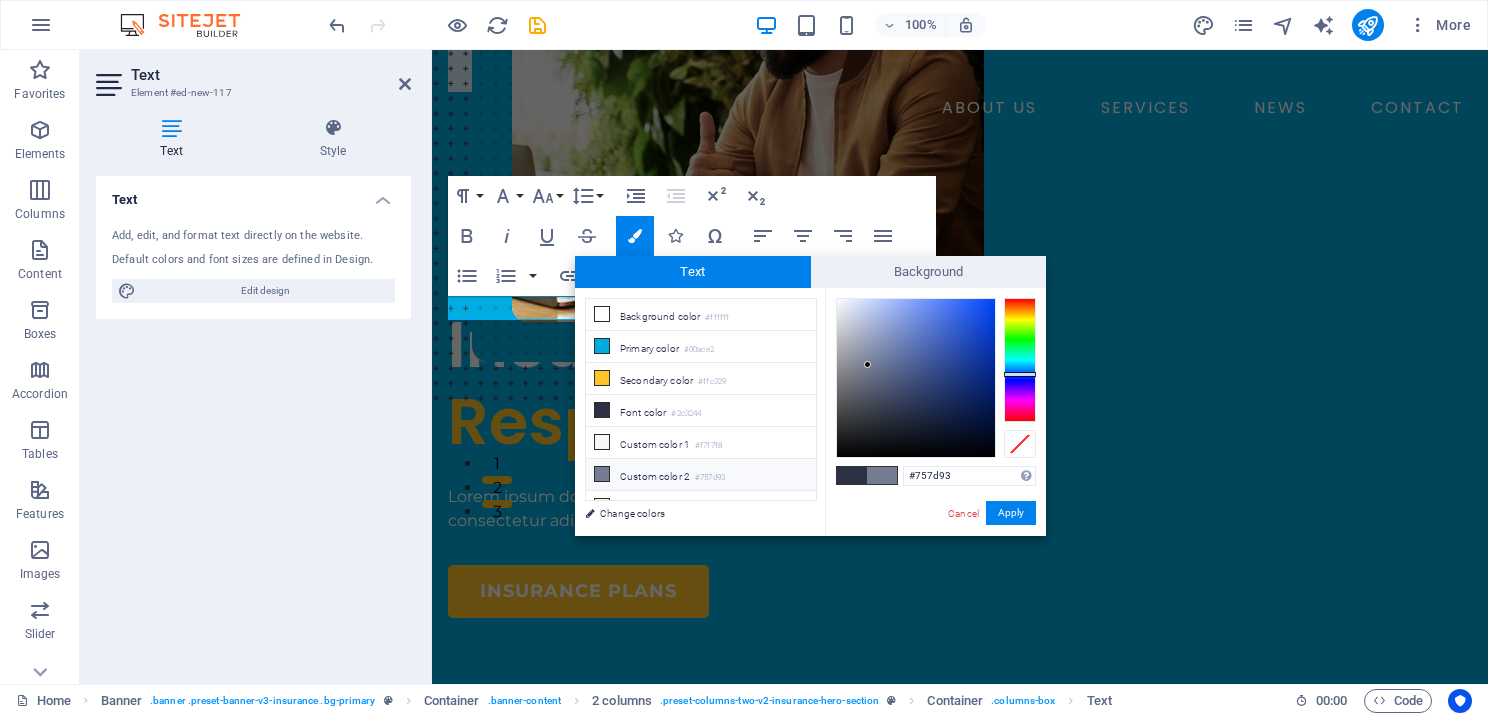 click at bounding box center [602, 474] 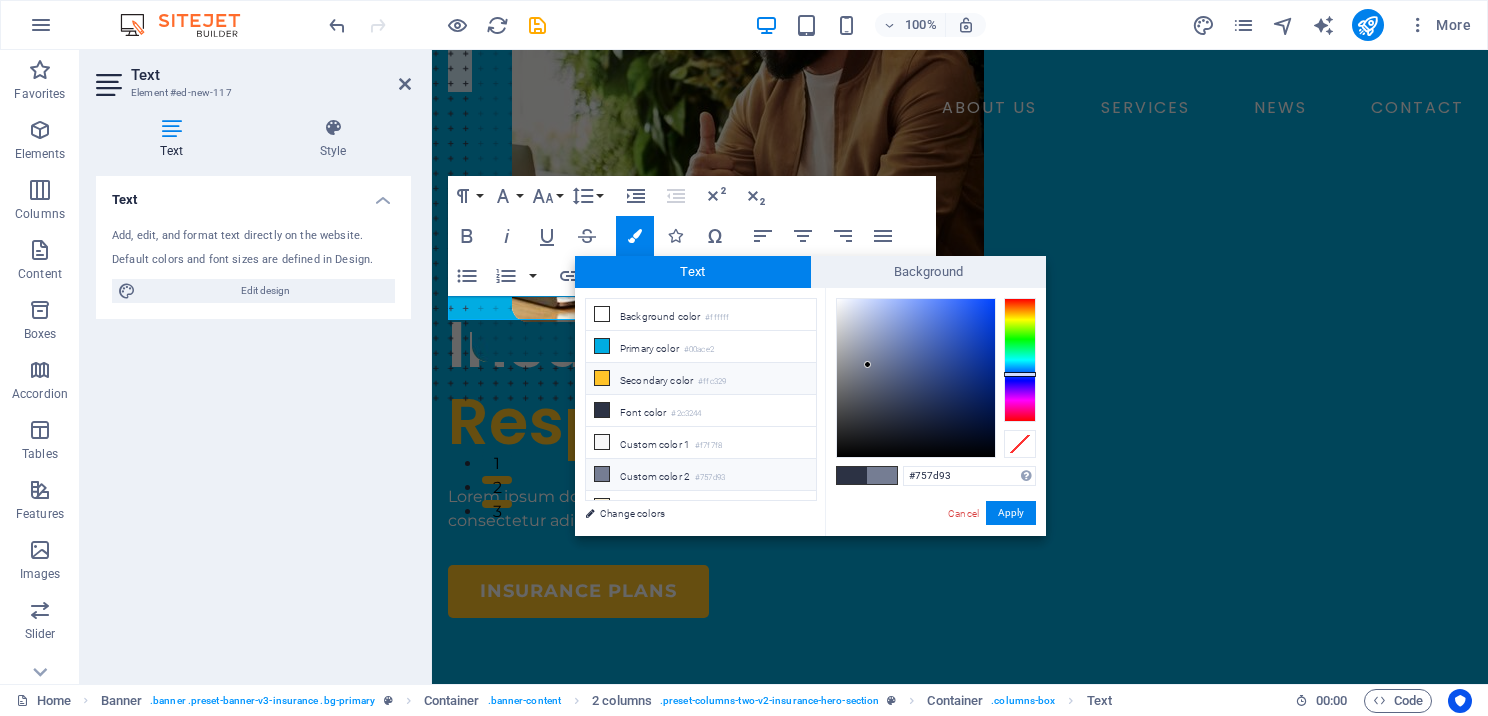 scroll, scrollTop: 44, scrollLeft: 0, axis: vertical 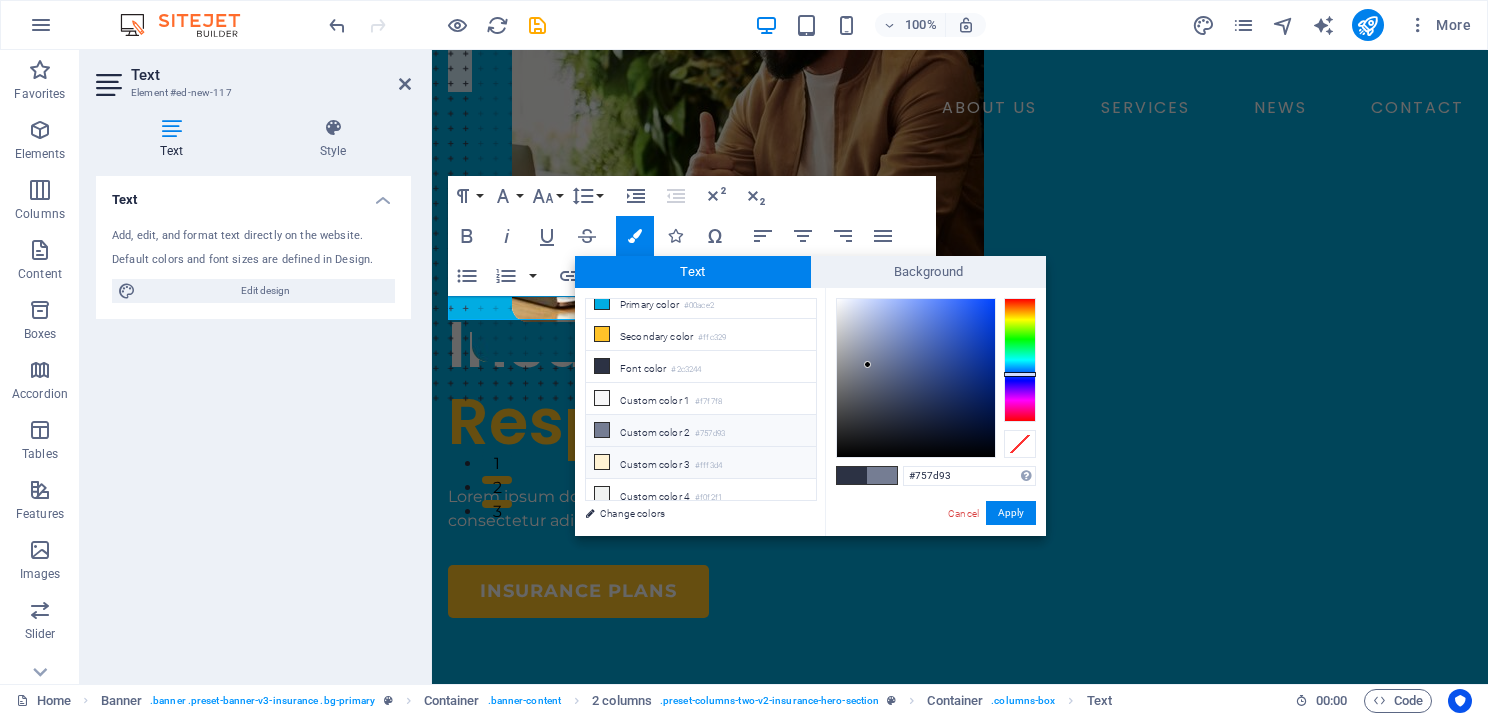 click on "Custom color 3
#fff3d4" at bounding box center [701, 463] 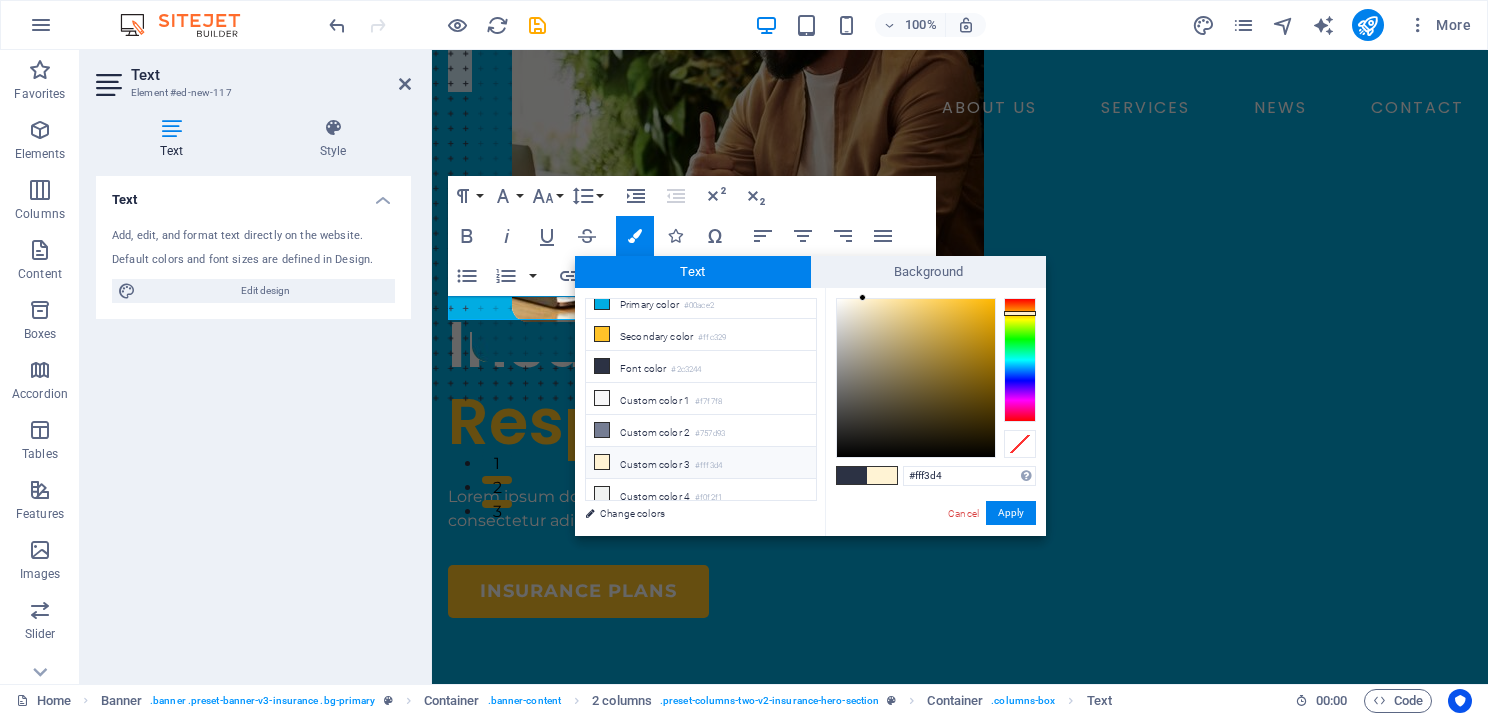click at bounding box center [602, 462] 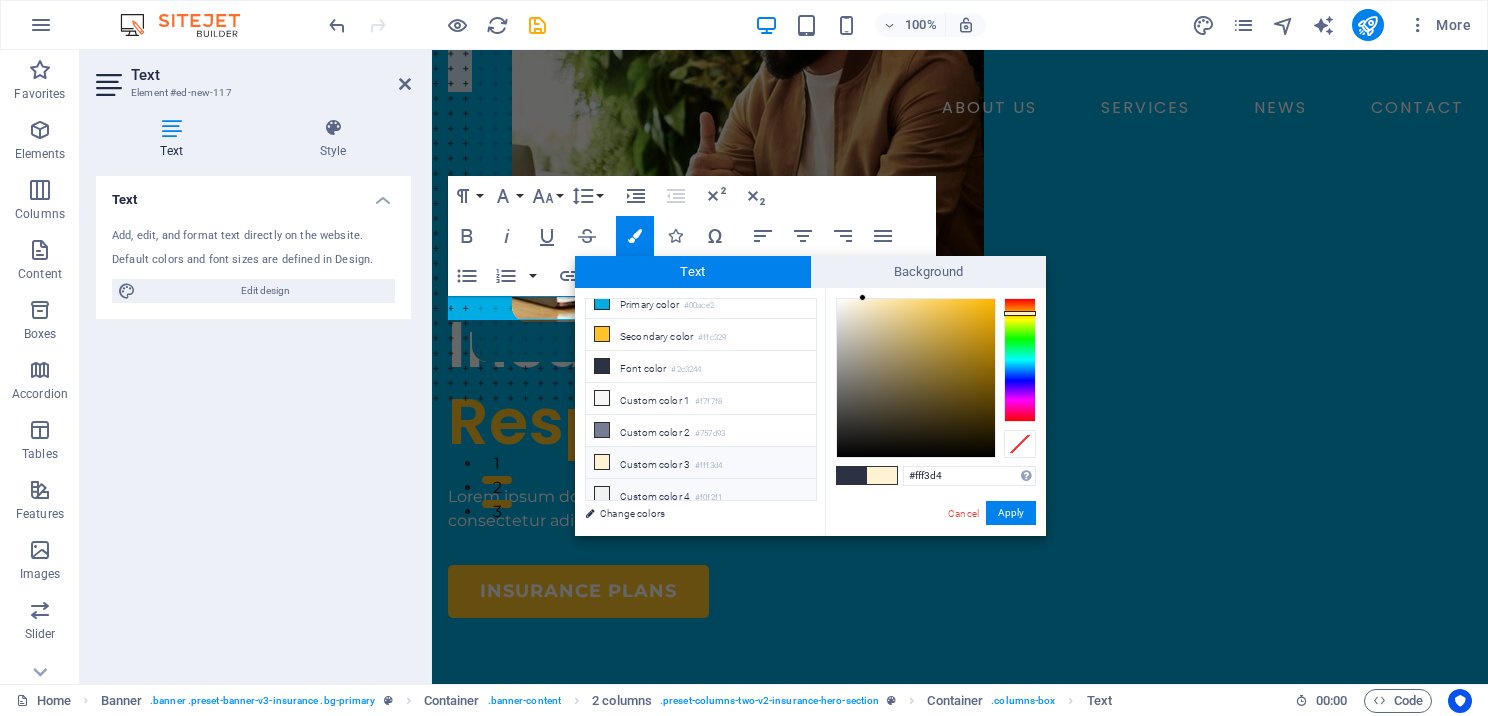 click at bounding box center [602, 494] 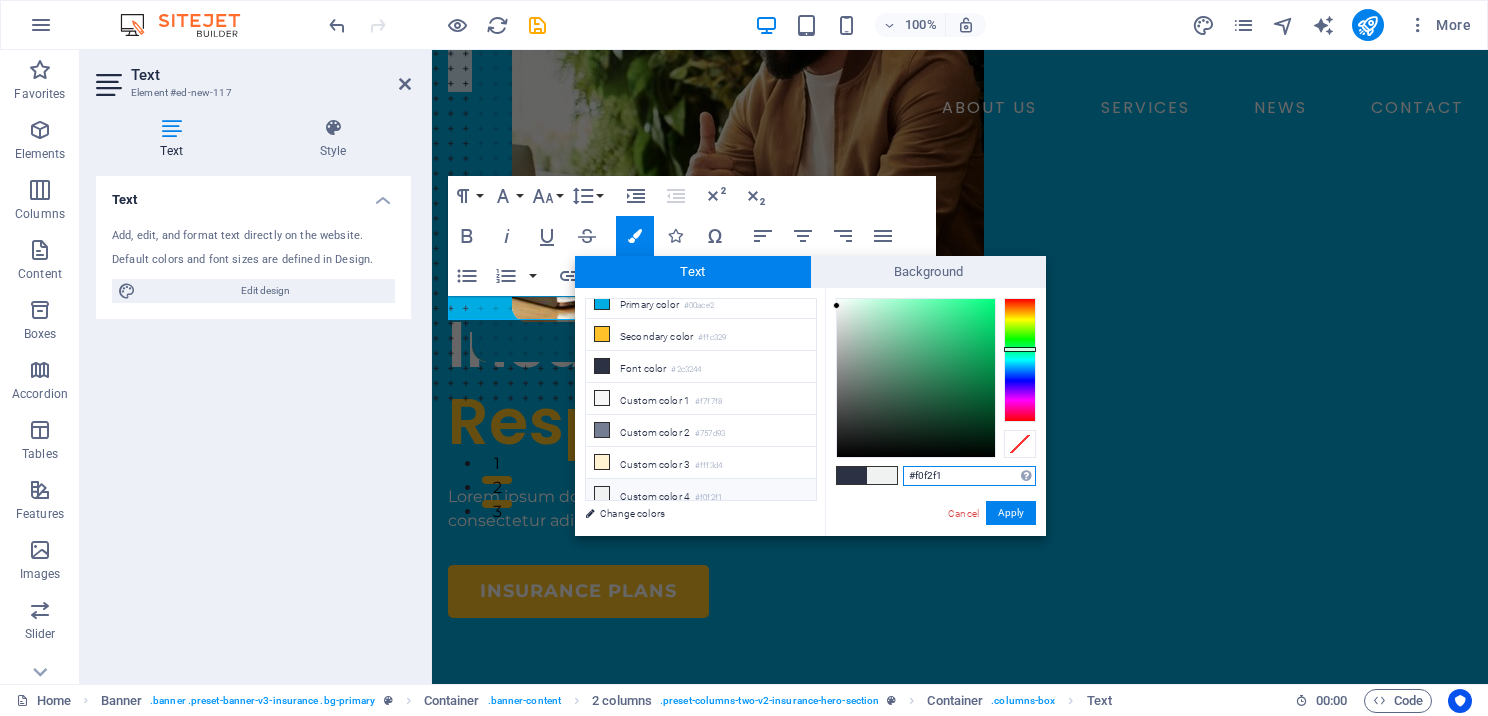 click on "#f0f2f1" at bounding box center [969, 476] 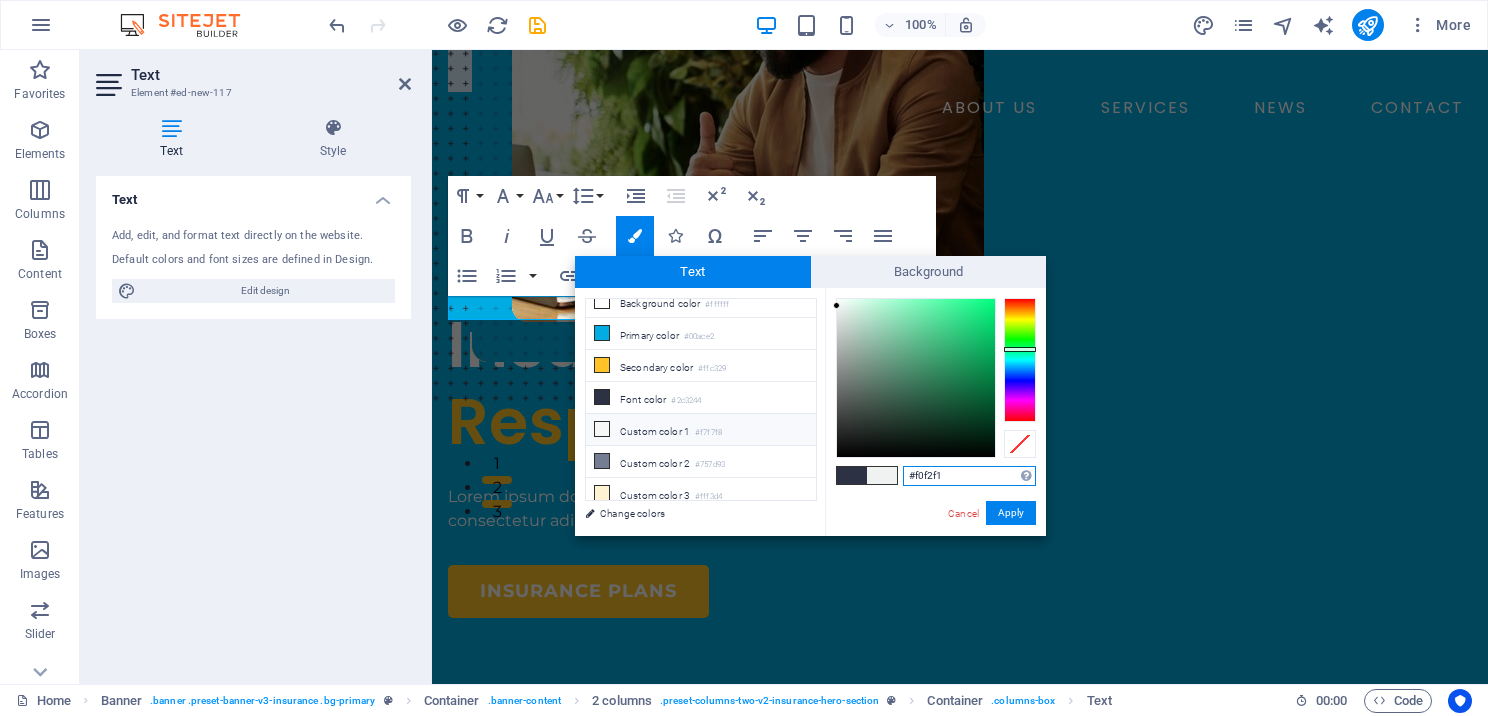 scroll, scrollTop: 0, scrollLeft: 0, axis: both 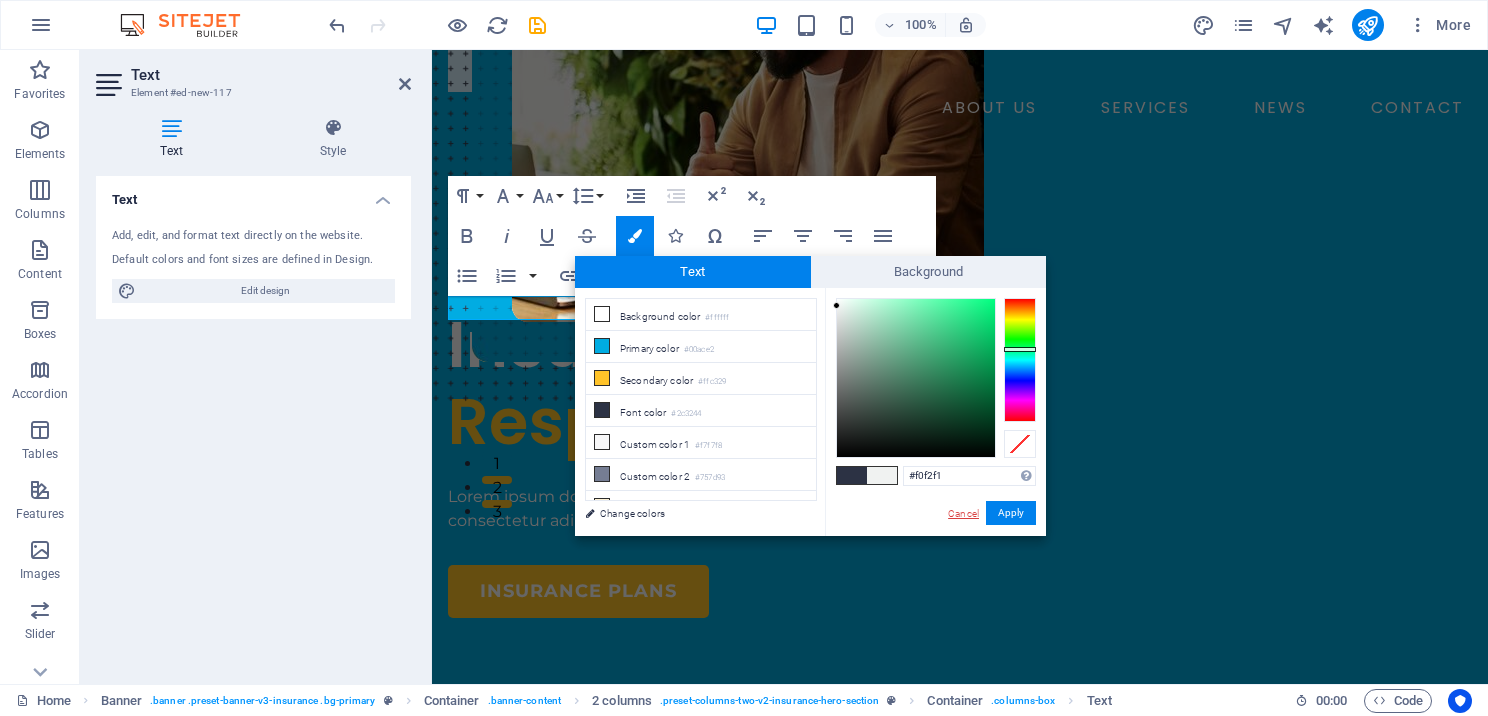 click on "Cancel" at bounding box center [963, 513] 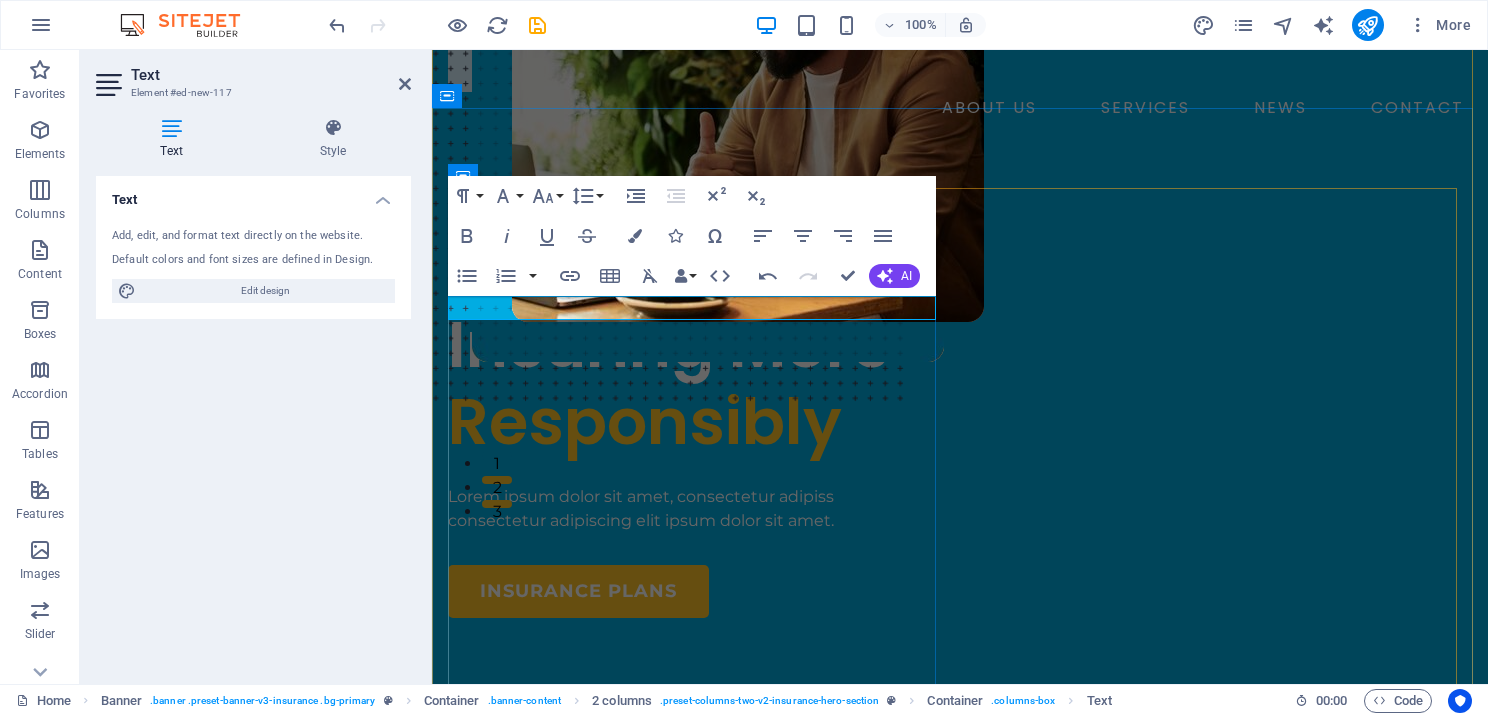 click on "​" at bounding box center [696, 285] 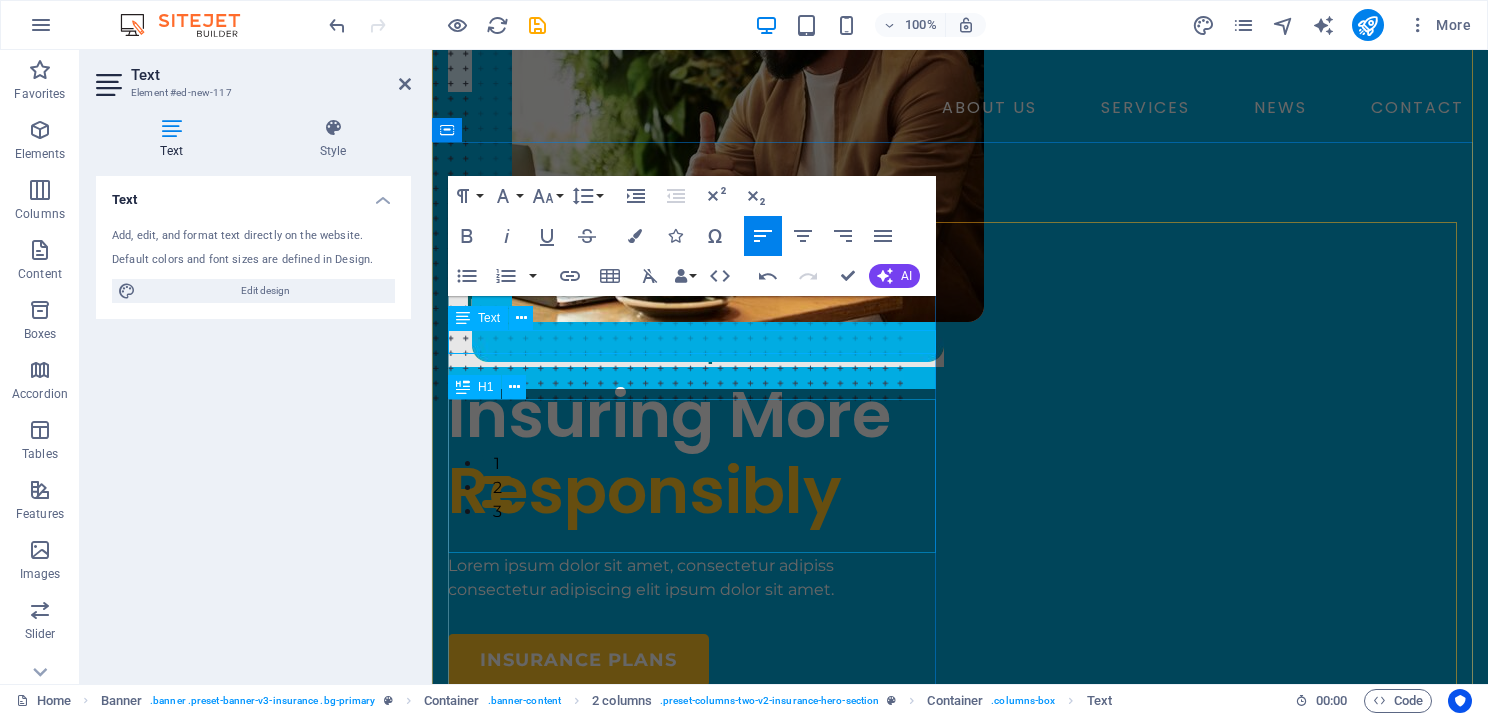 scroll, scrollTop: 165, scrollLeft: 0, axis: vertical 